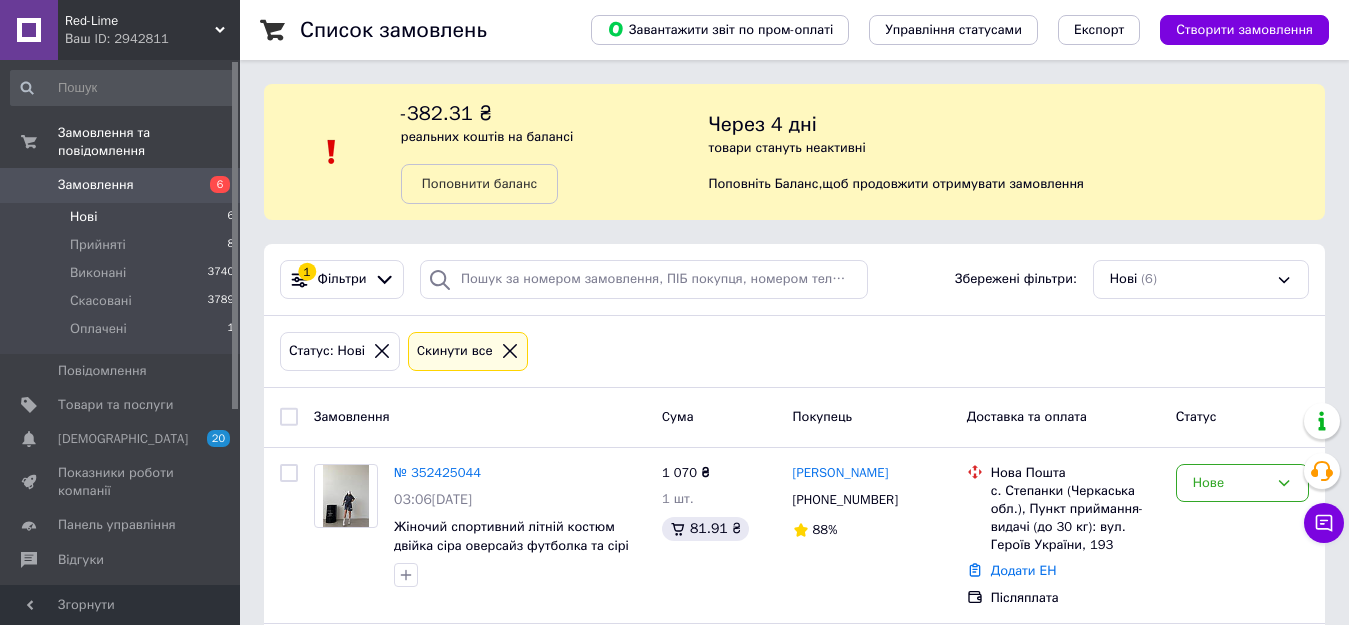 scroll, scrollTop: 0, scrollLeft: 0, axis: both 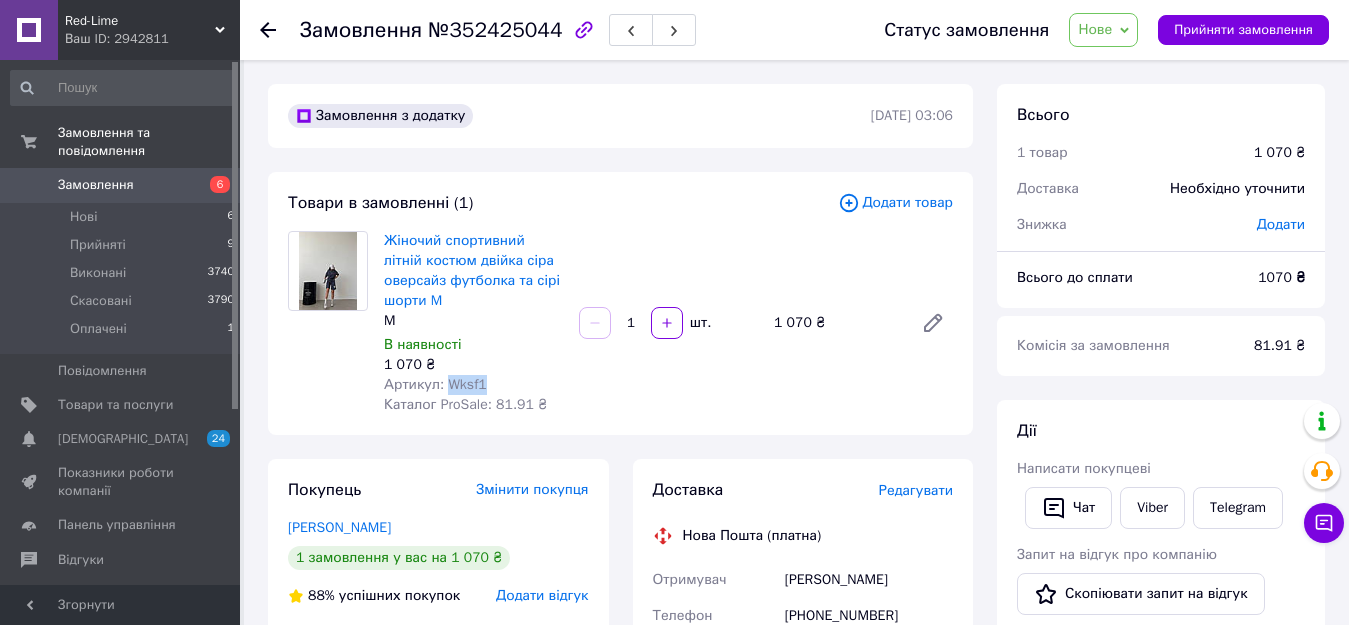drag, startPoint x: 441, startPoint y: 383, endPoint x: 494, endPoint y: 382, distance: 53.009434 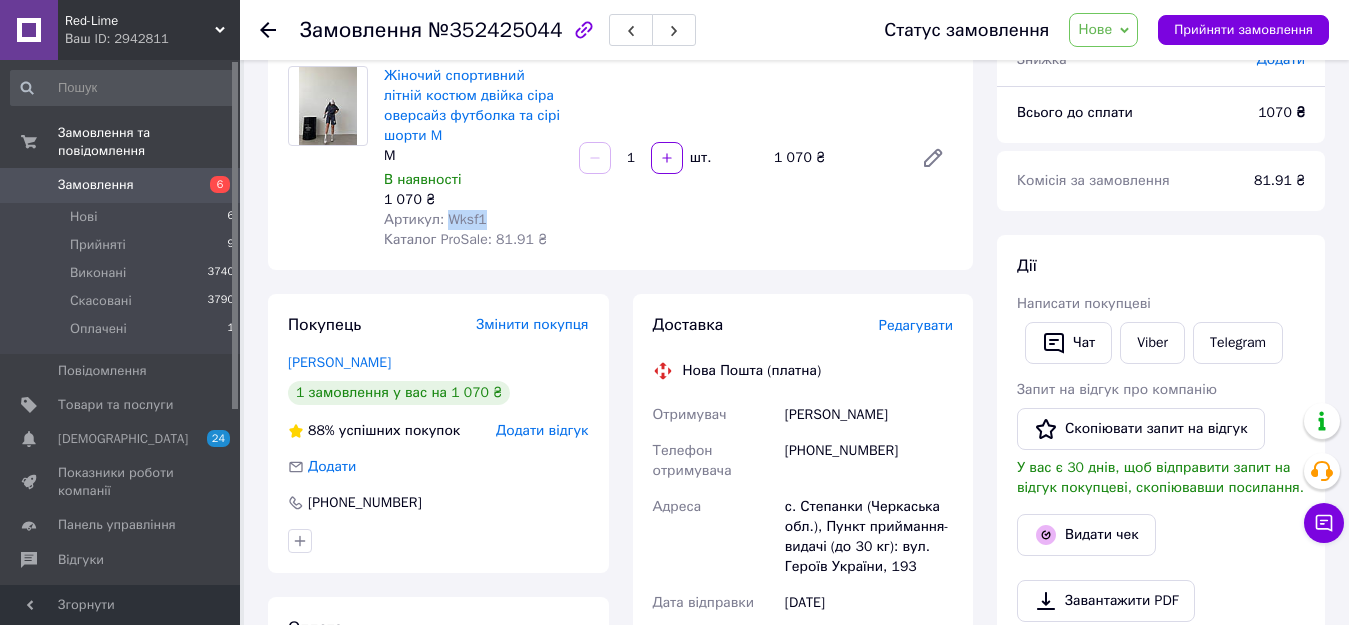 scroll, scrollTop: 200, scrollLeft: 0, axis: vertical 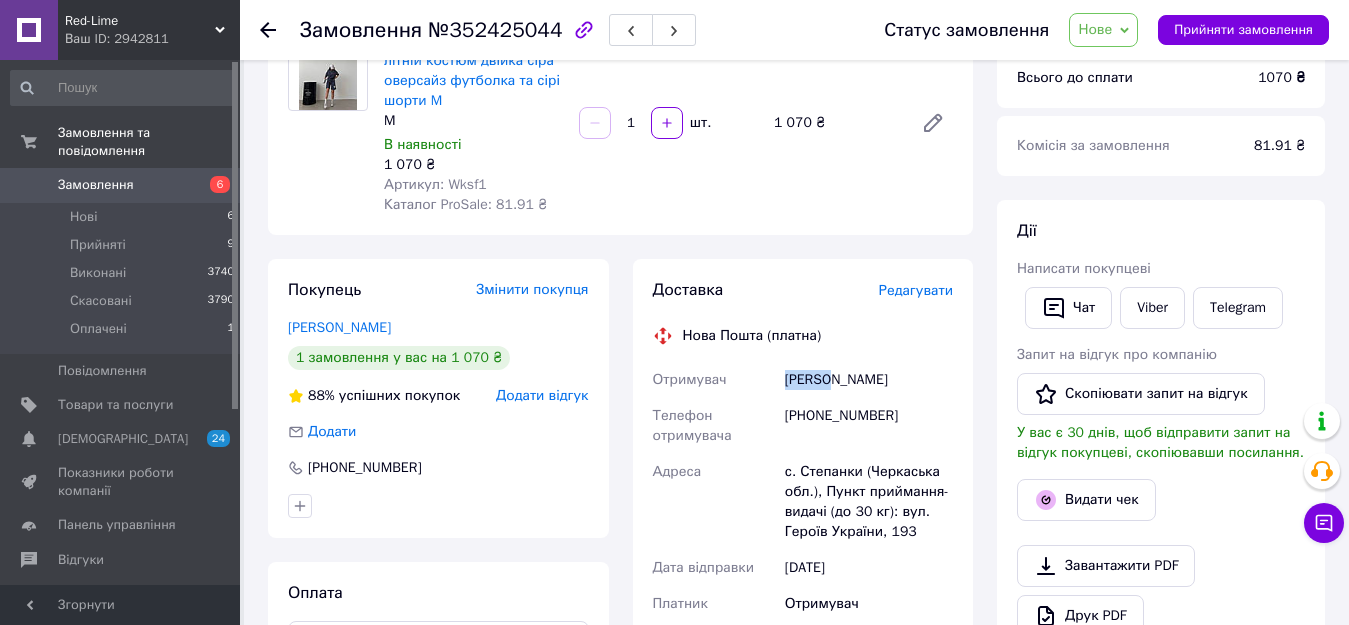 drag, startPoint x: 784, startPoint y: 384, endPoint x: 828, endPoint y: 387, distance: 44.102154 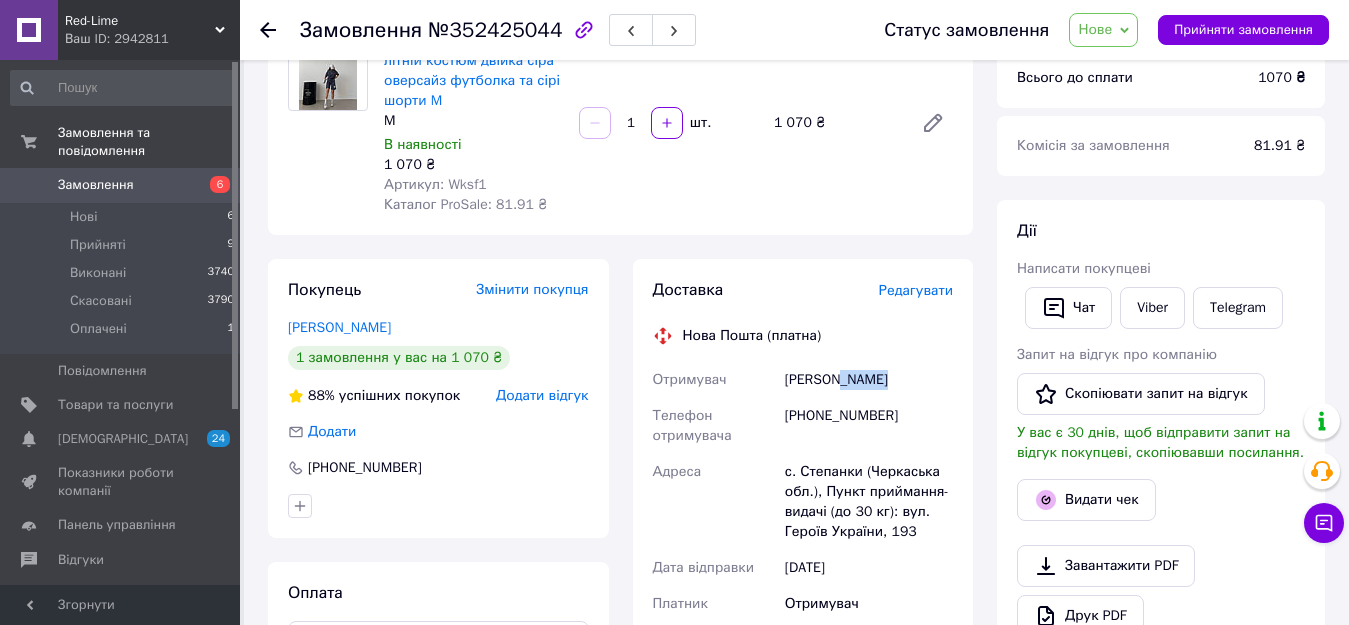 drag, startPoint x: 836, startPoint y: 377, endPoint x: 886, endPoint y: 386, distance: 50.803543 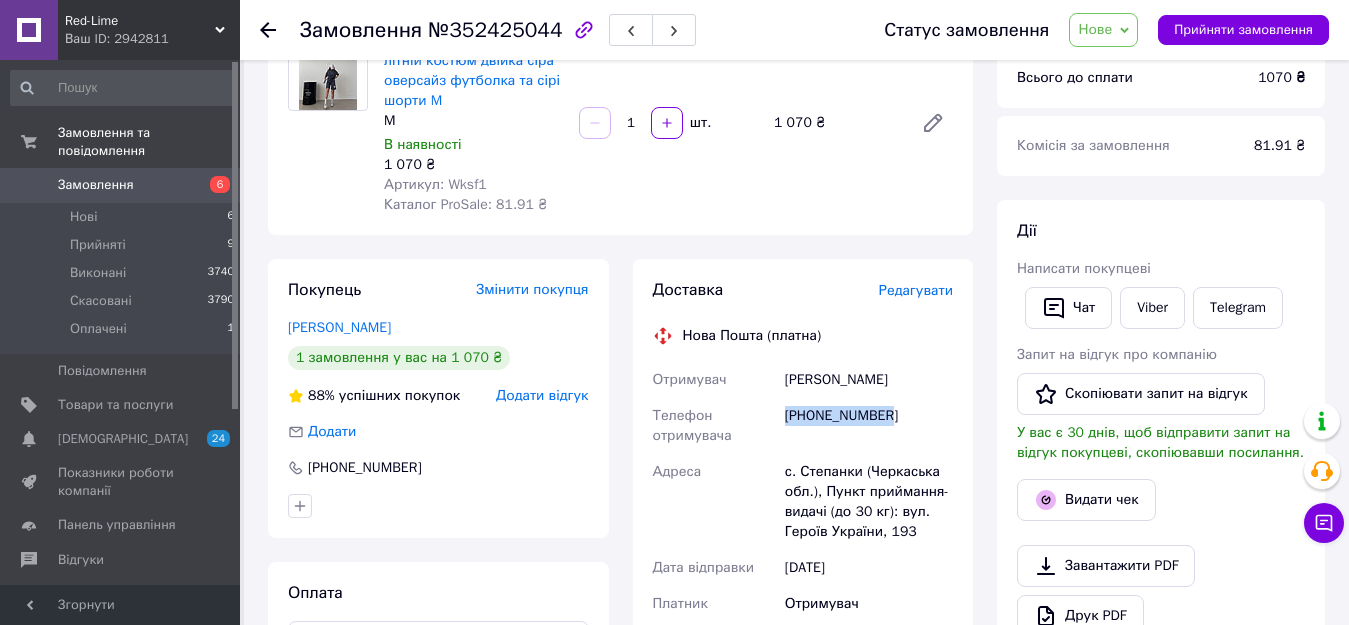 drag, startPoint x: 788, startPoint y: 414, endPoint x: 975, endPoint y: 414, distance: 187 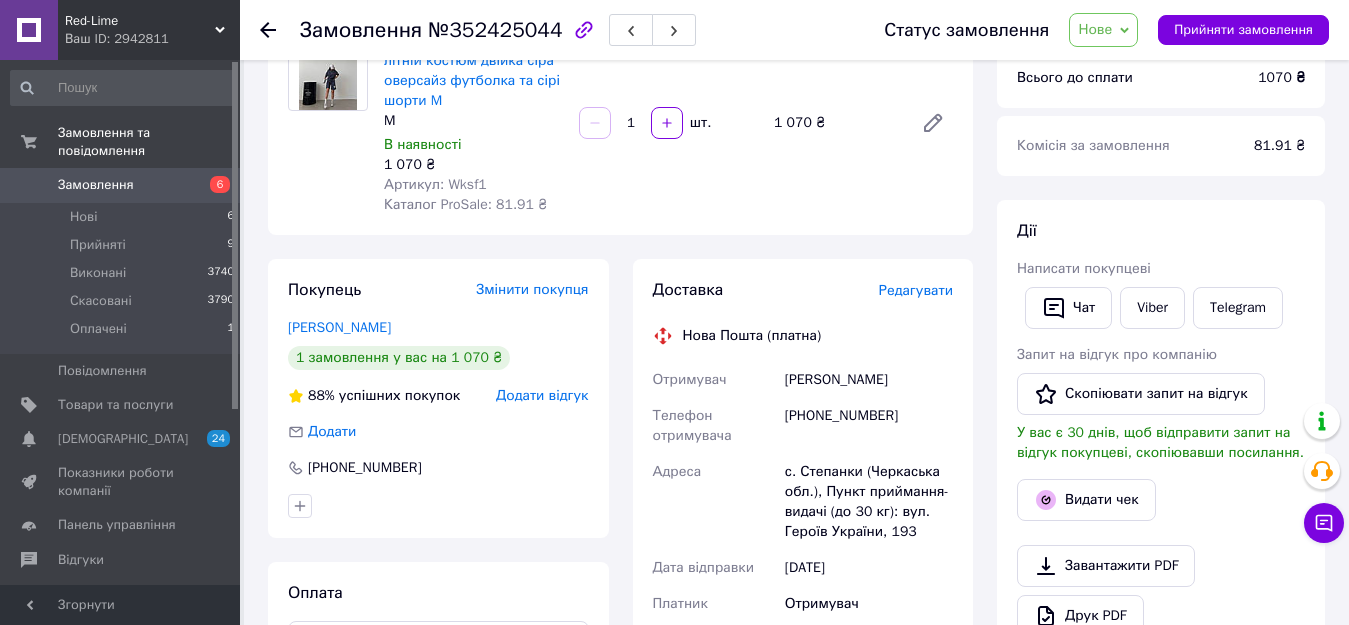 click on "с. Степанки (Черкаська обл.), Пункт приймання-видачі (до 30 кг): вул. Героїв України, 193" at bounding box center [869, 502] 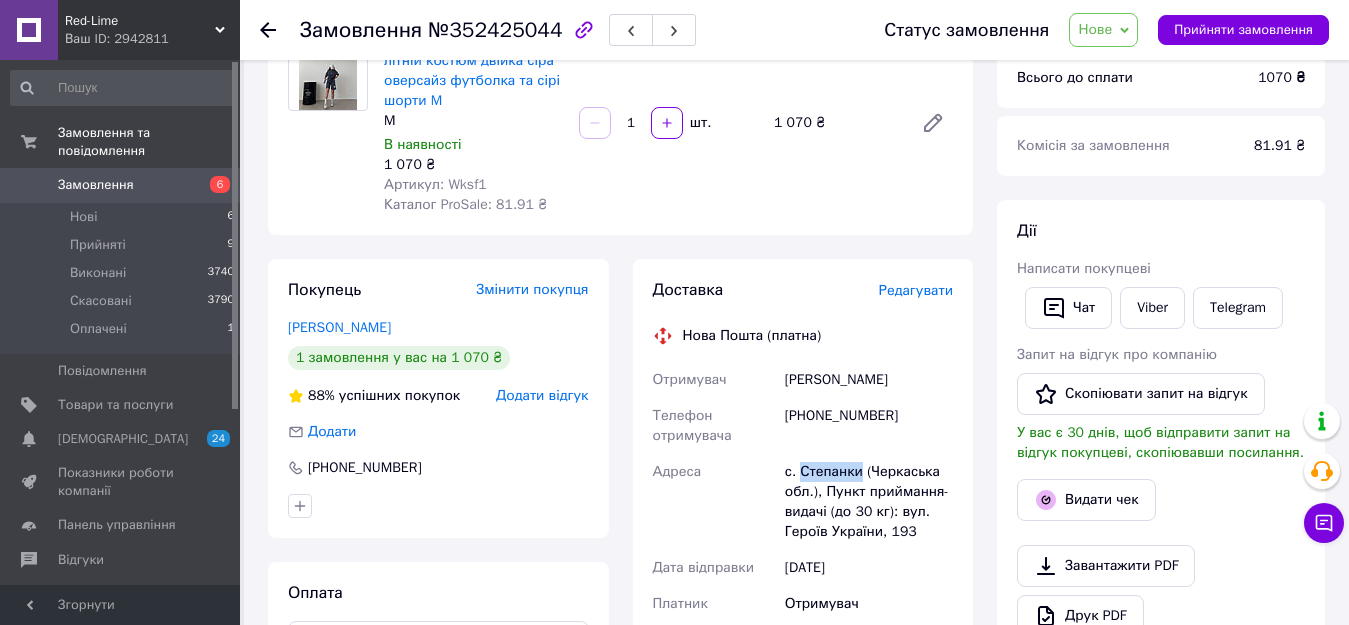 drag, startPoint x: 799, startPoint y: 470, endPoint x: 858, endPoint y: 472, distance: 59.03389 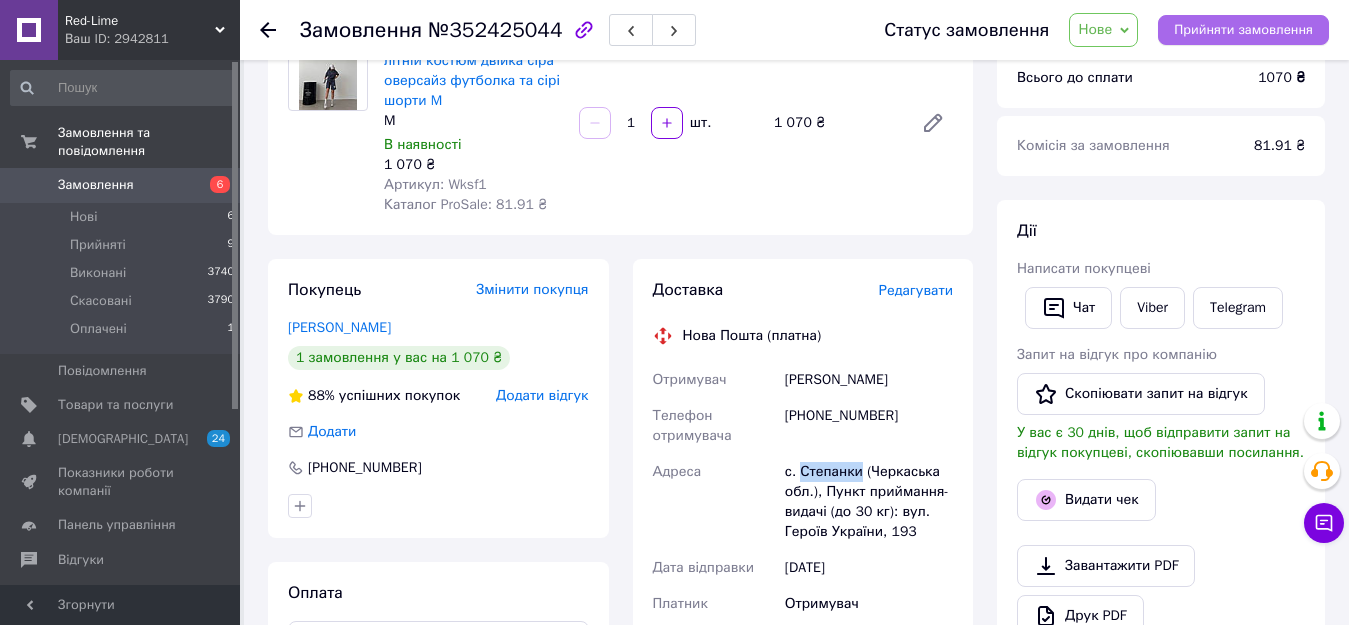 click on "Прийняти замовлення" at bounding box center (1243, 30) 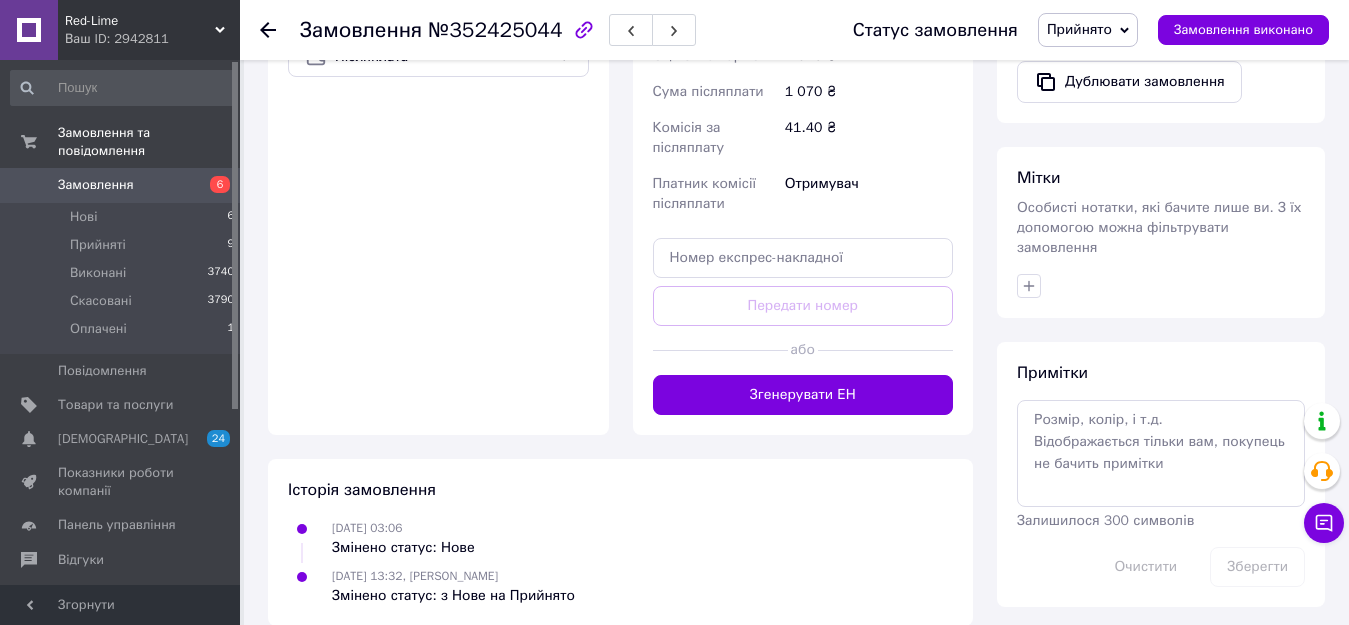 scroll, scrollTop: 800, scrollLeft: 0, axis: vertical 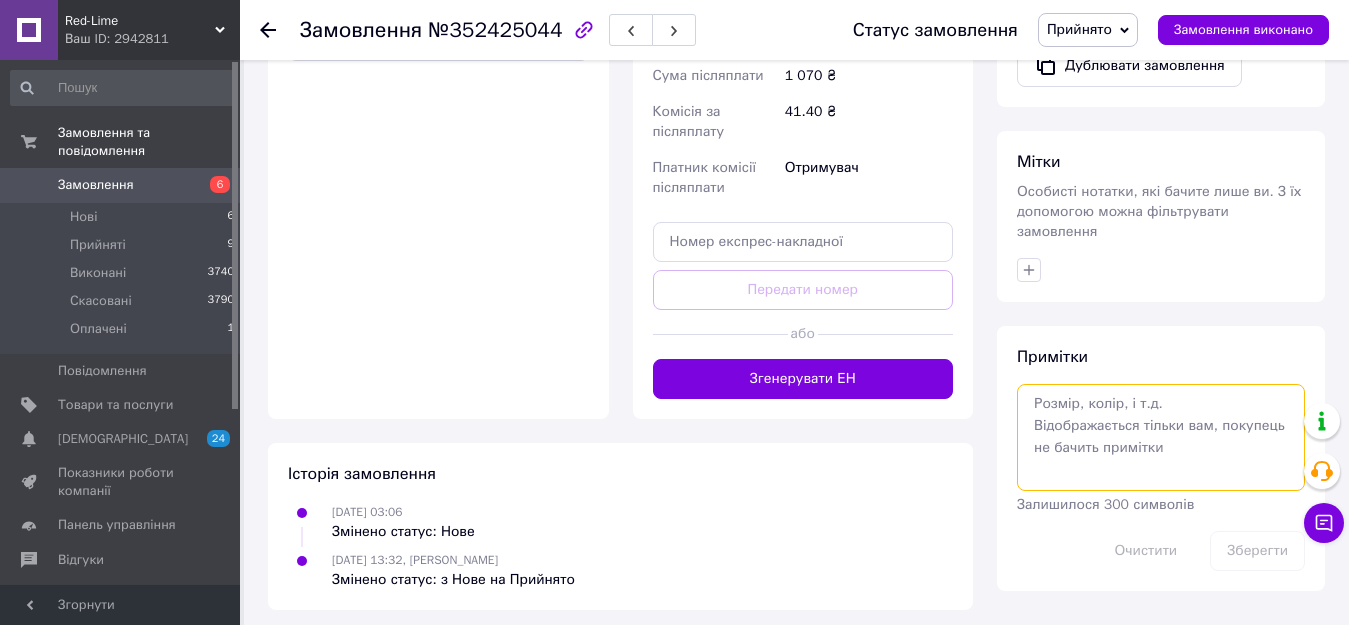 click at bounding box center [1161, 437] 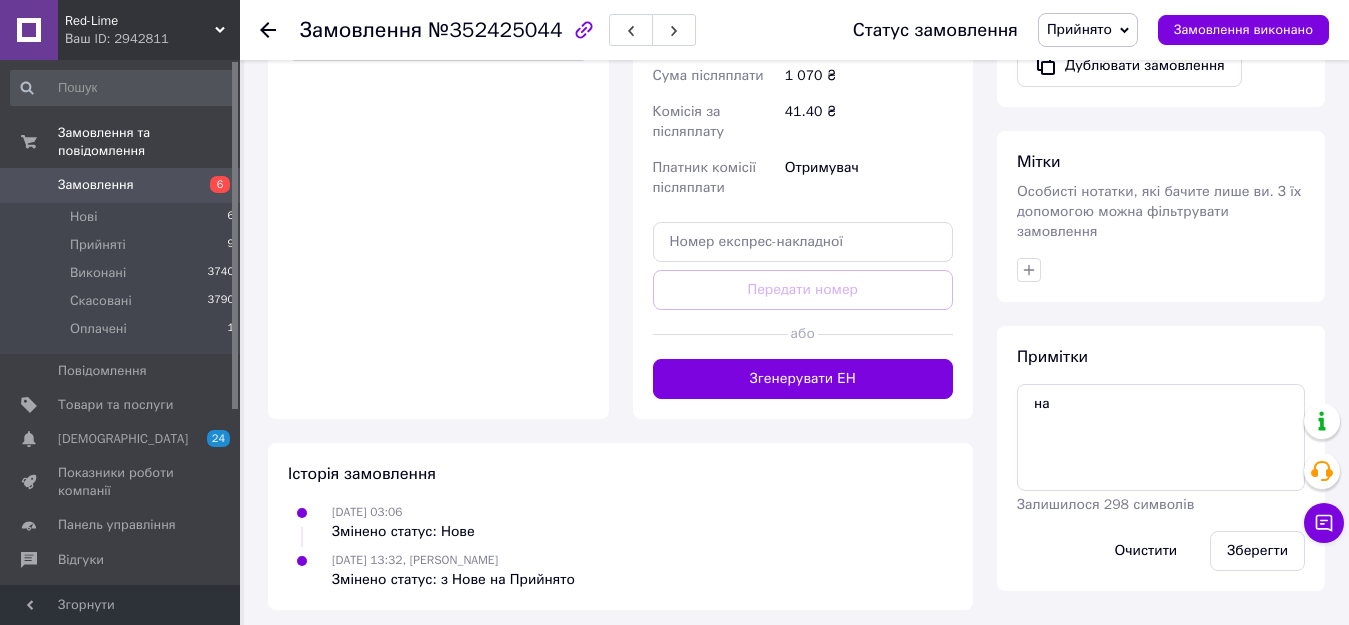 click on "Примітки на Залишилося 298 символів Очистити Зберегти" at bounding box center (1161, 458) 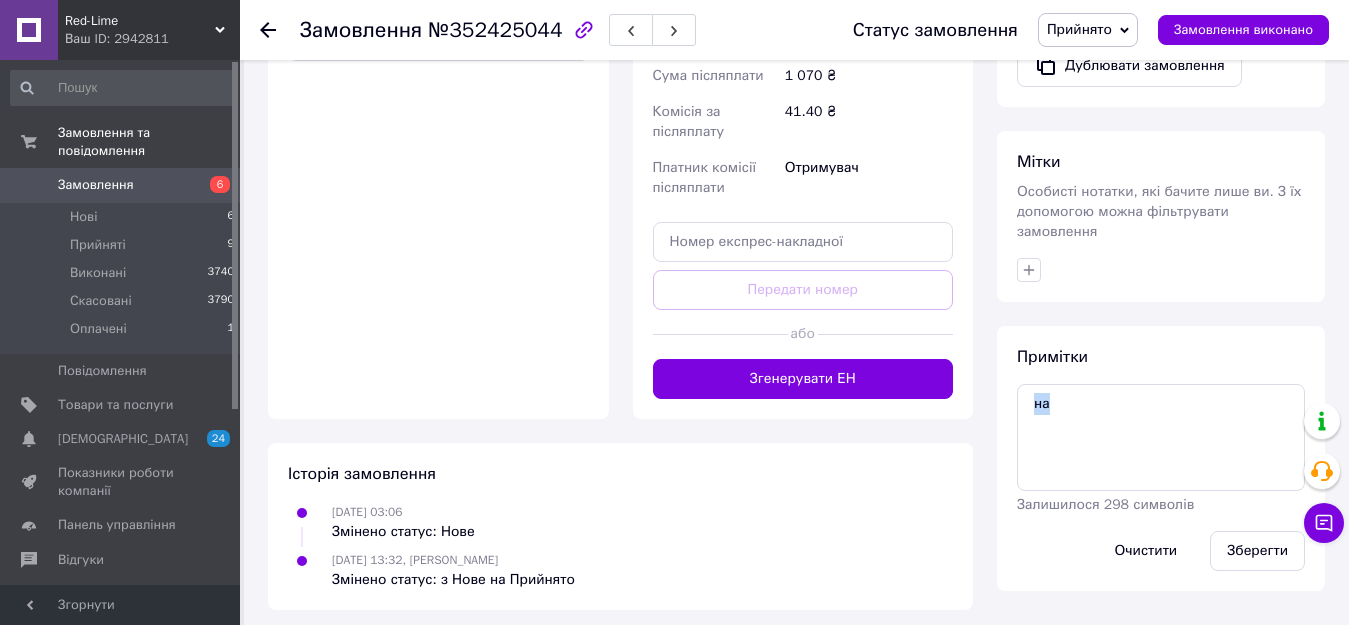 click on "Примітки на Залишилося 298 символів Очистити Зберегти" at bounding box center (1161, 458) 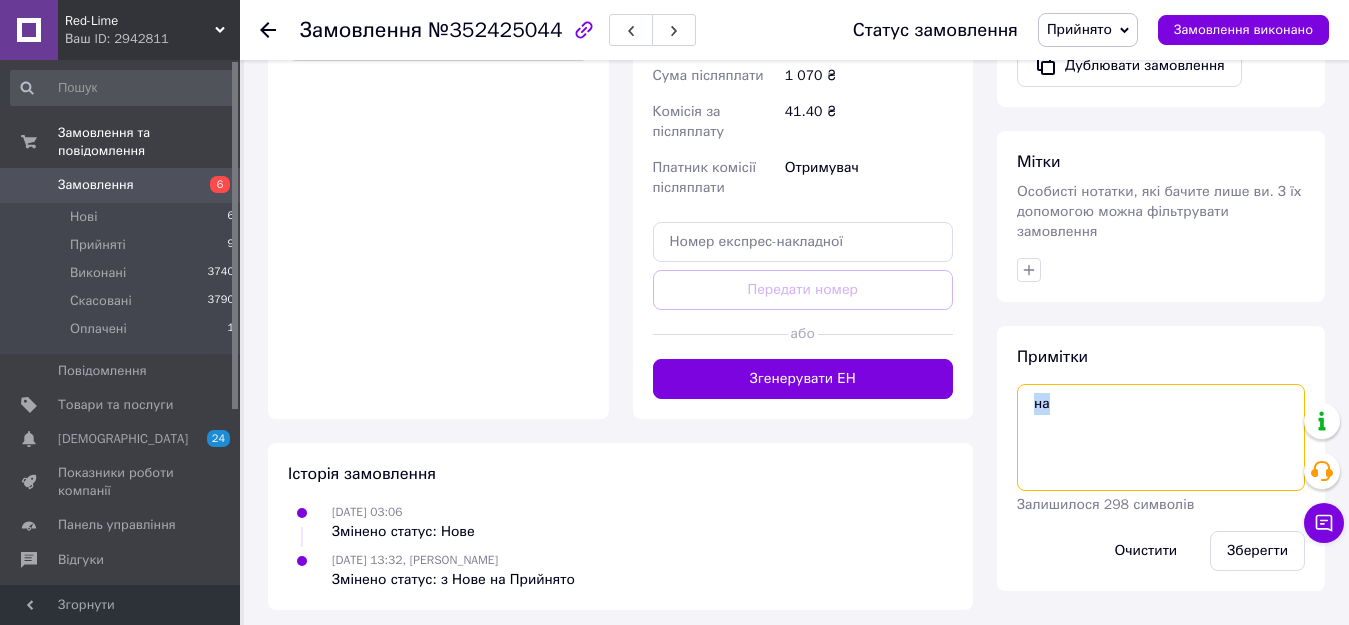 click on "на" at bounding box center [1161, 437] 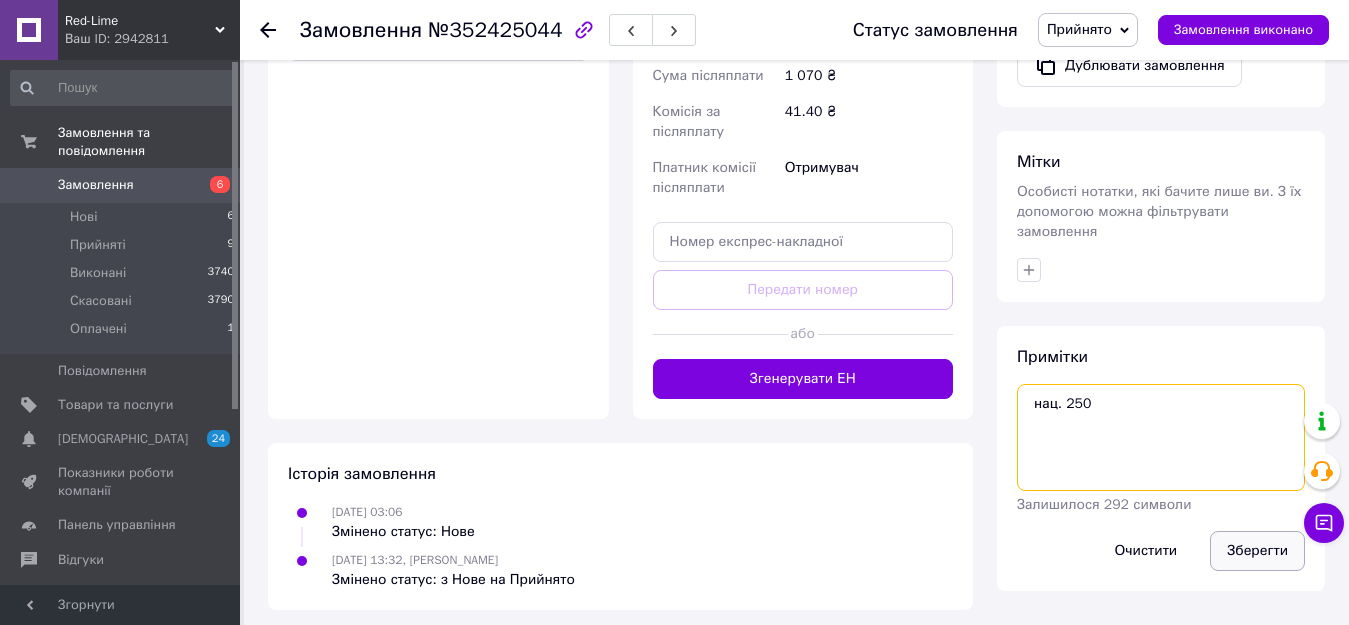 type on "нац. 250" 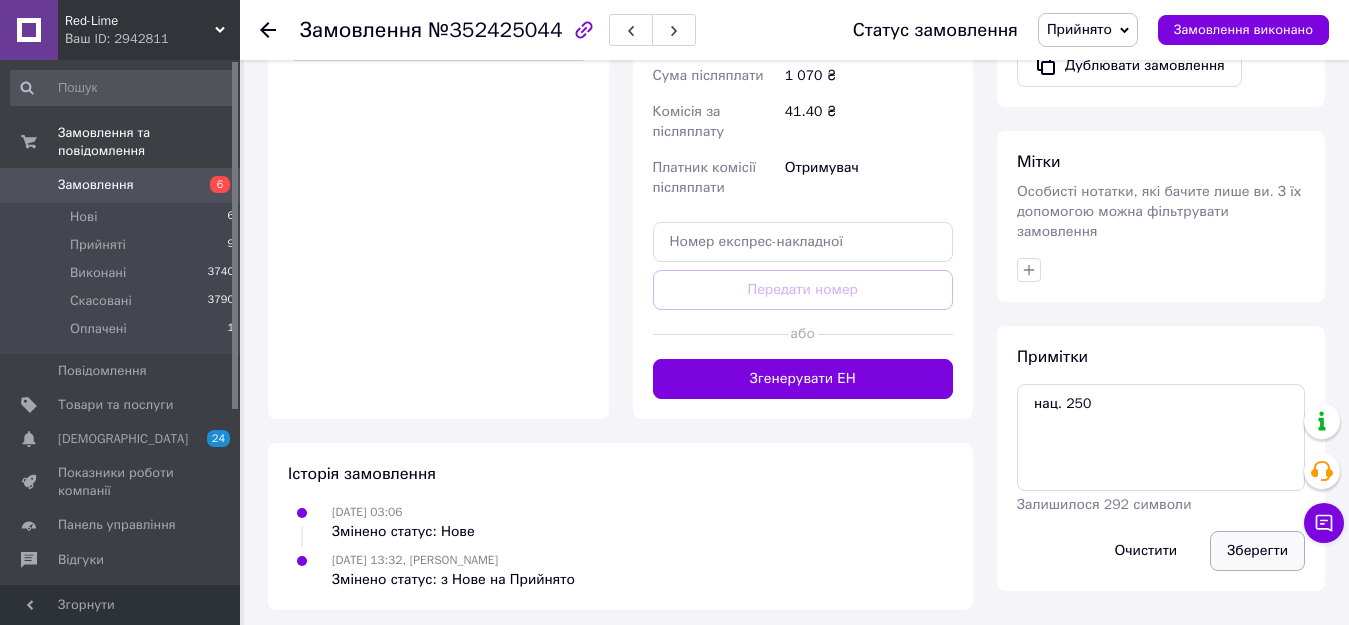 click on "Зберегти" at bounding box center (1257, 551) 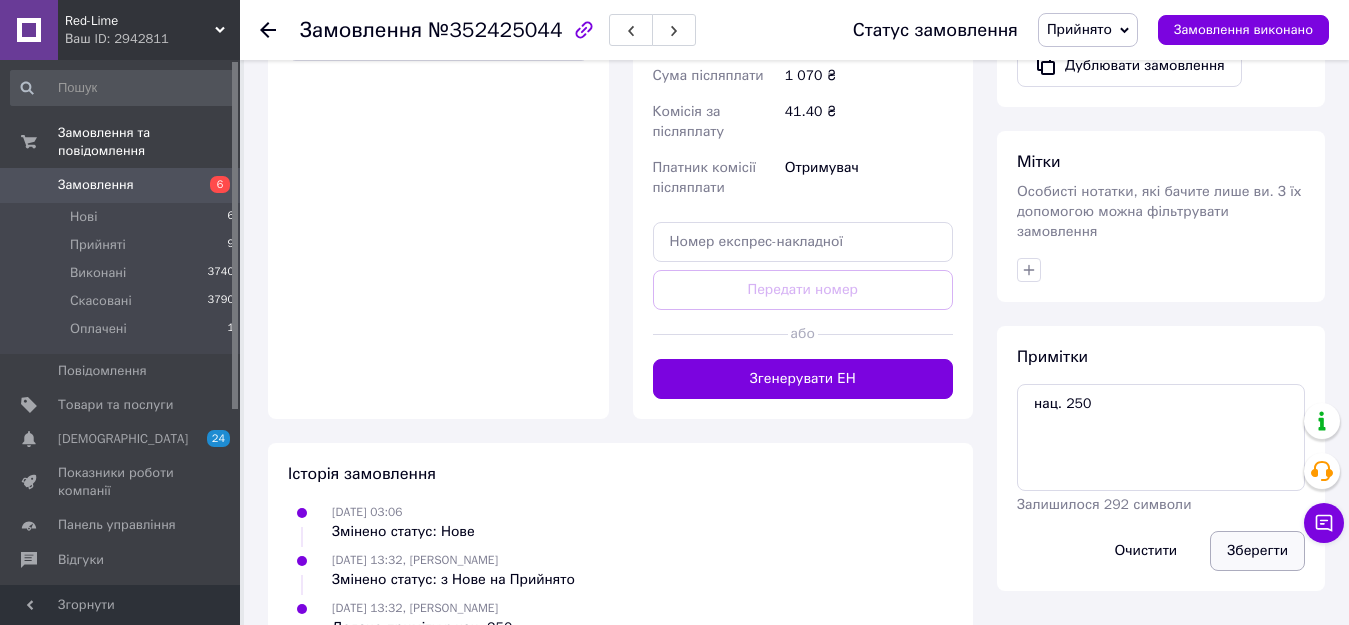 click on "Зберегти" at bounding box center [1257, 551] 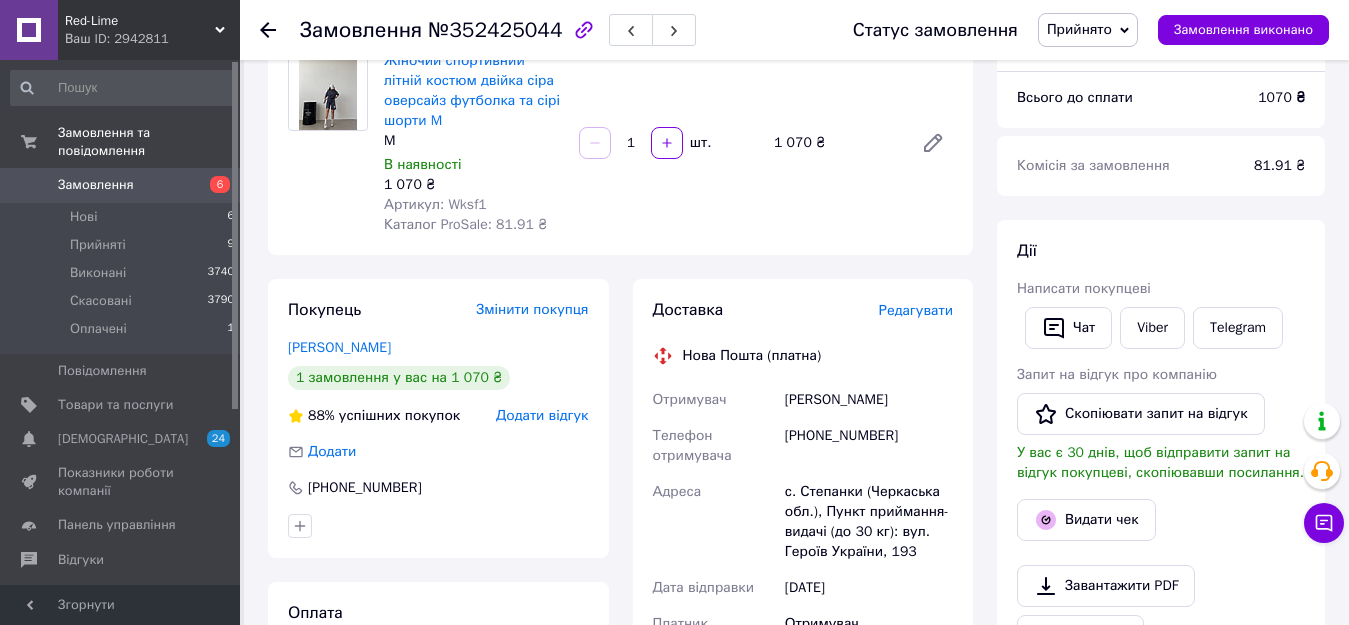 scroll, scrollTop: 0, scrollLeft: 0, axis: both 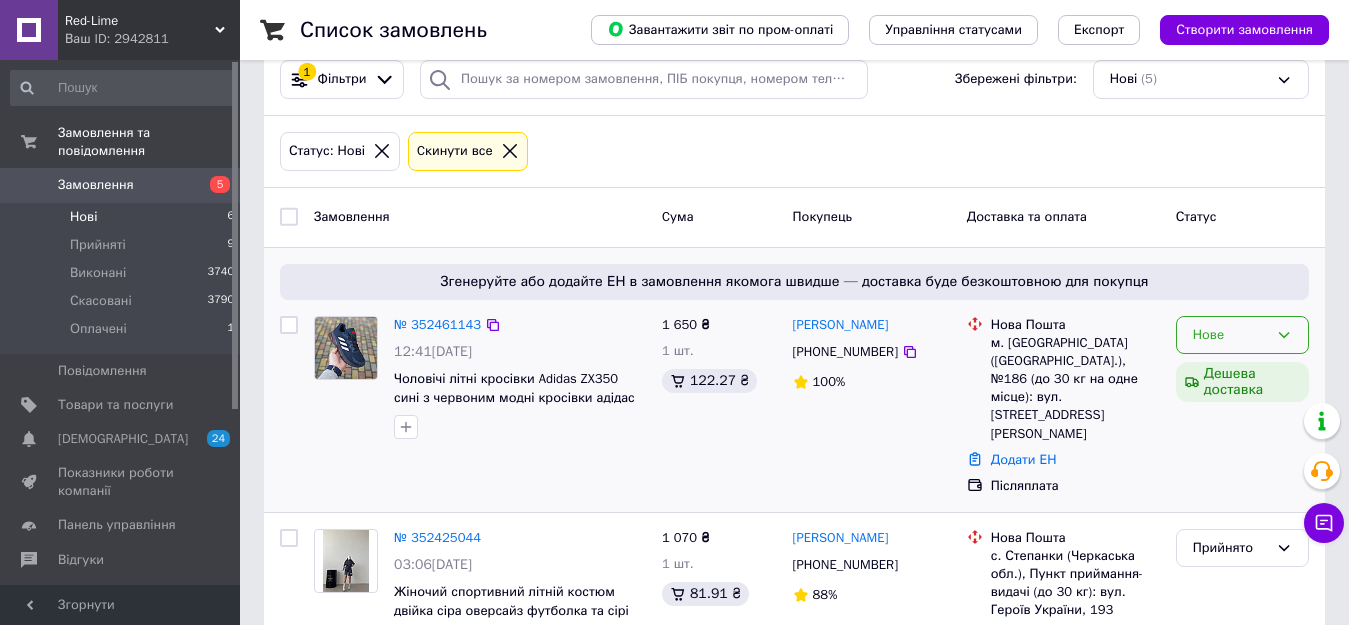 click 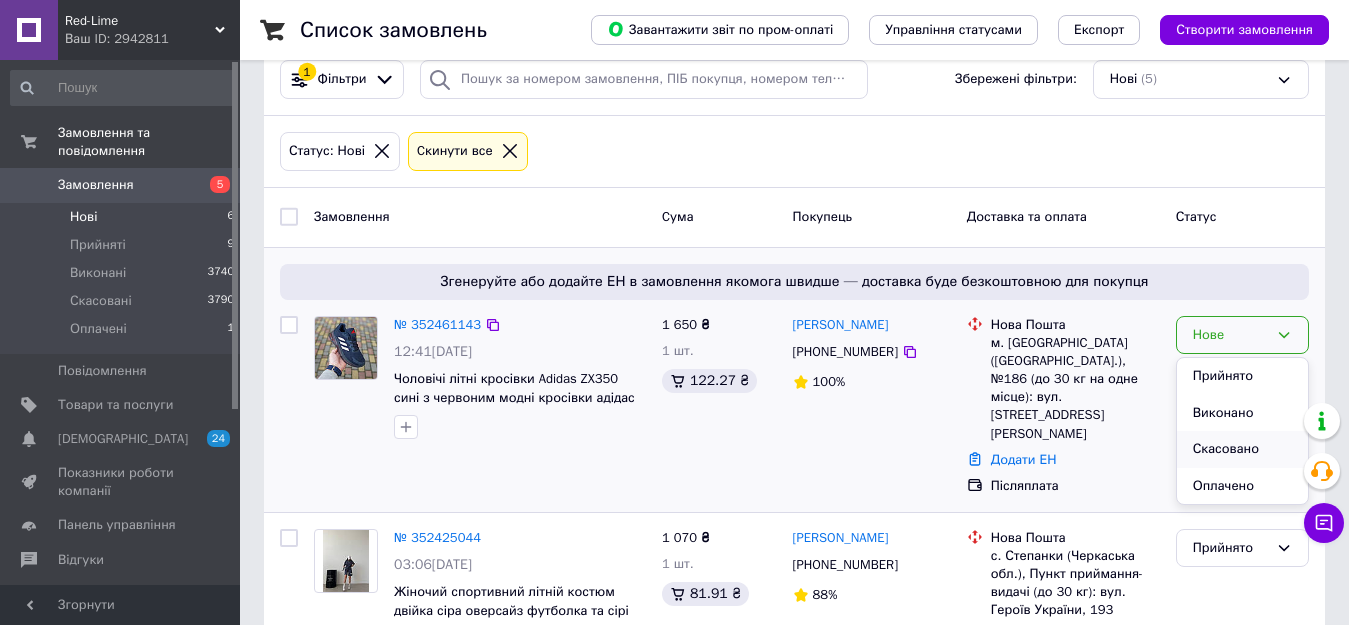click on "Скасовано" at bounding box center (1242, 449) 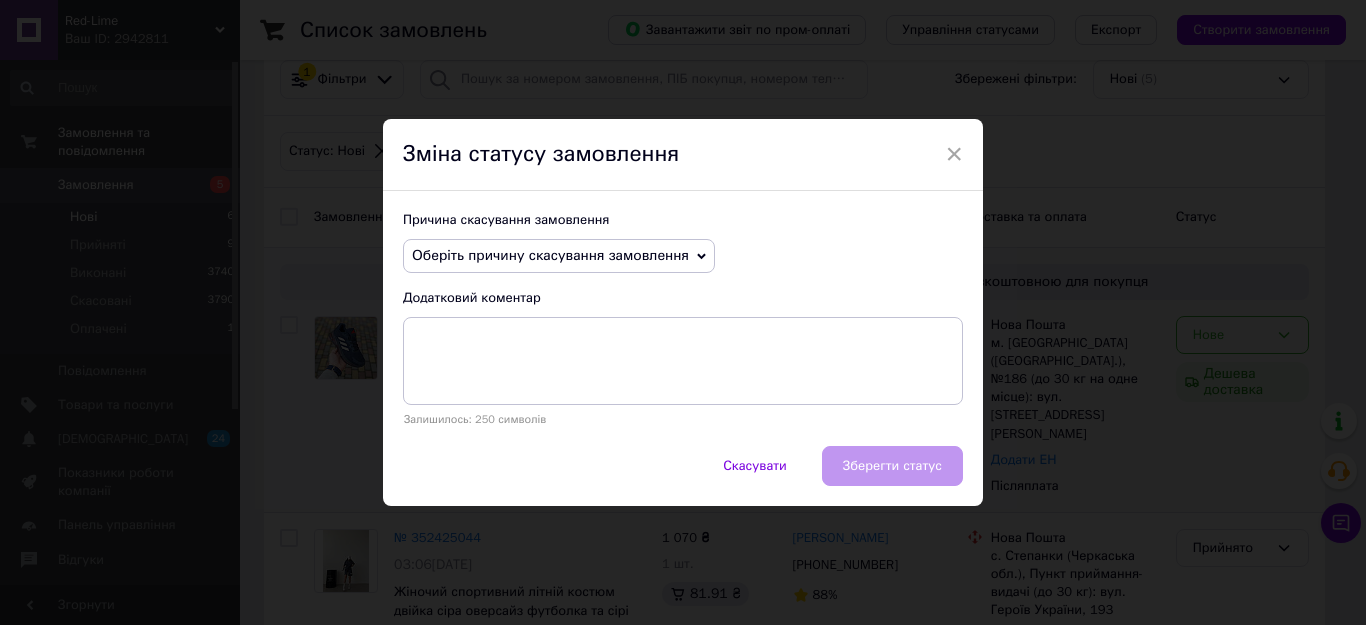 click on "Оберіть причину скасування замовлення" at bounding box center [550, 255] 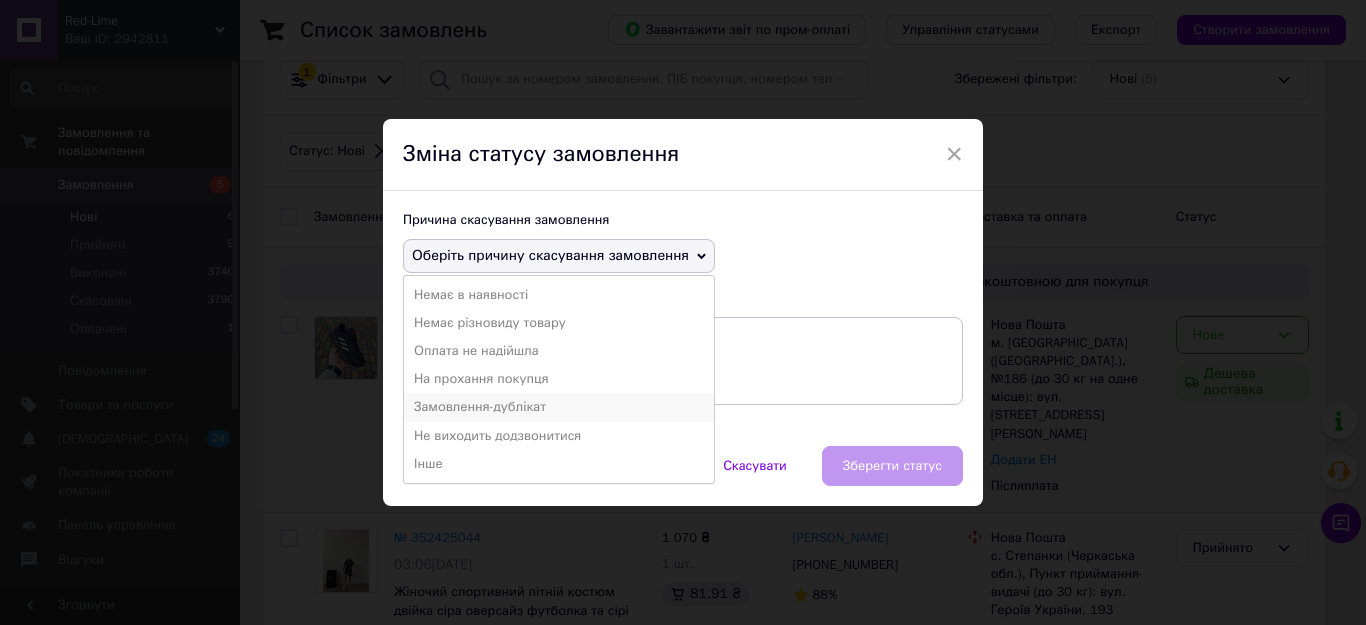 click on "Замовлення-дублікат" at bounding box center [559, 407] 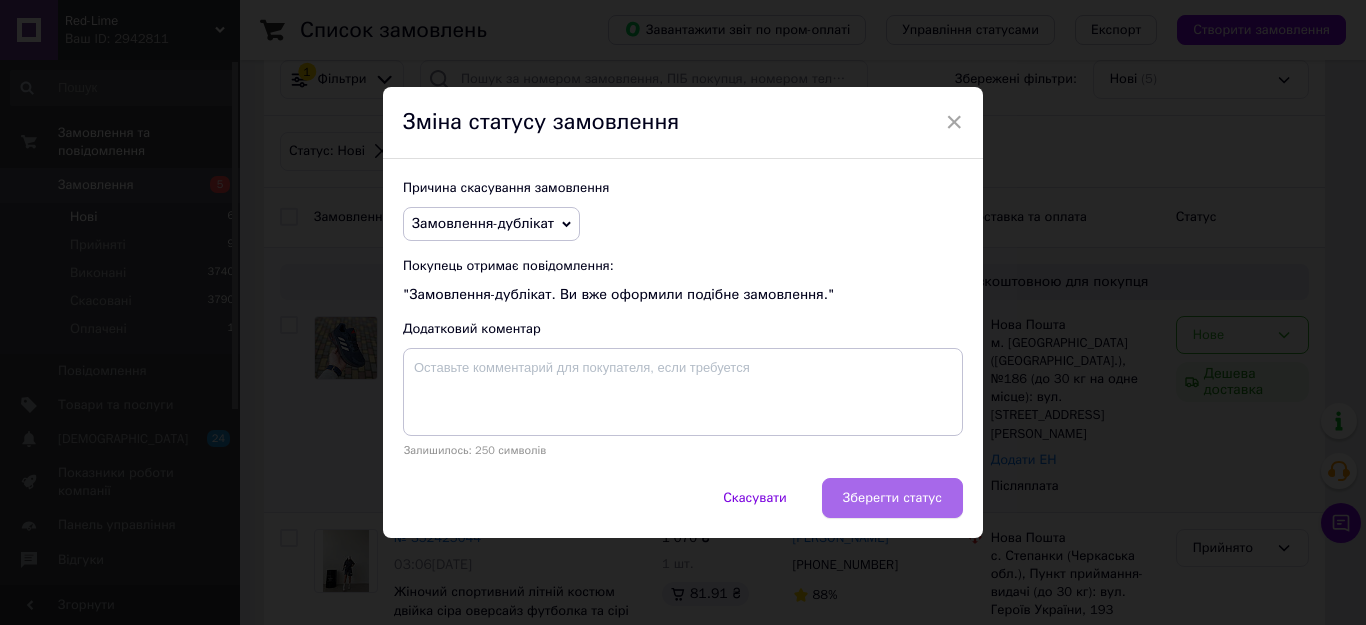 click on "Зберегти статус" at bounding box center [892, 498] 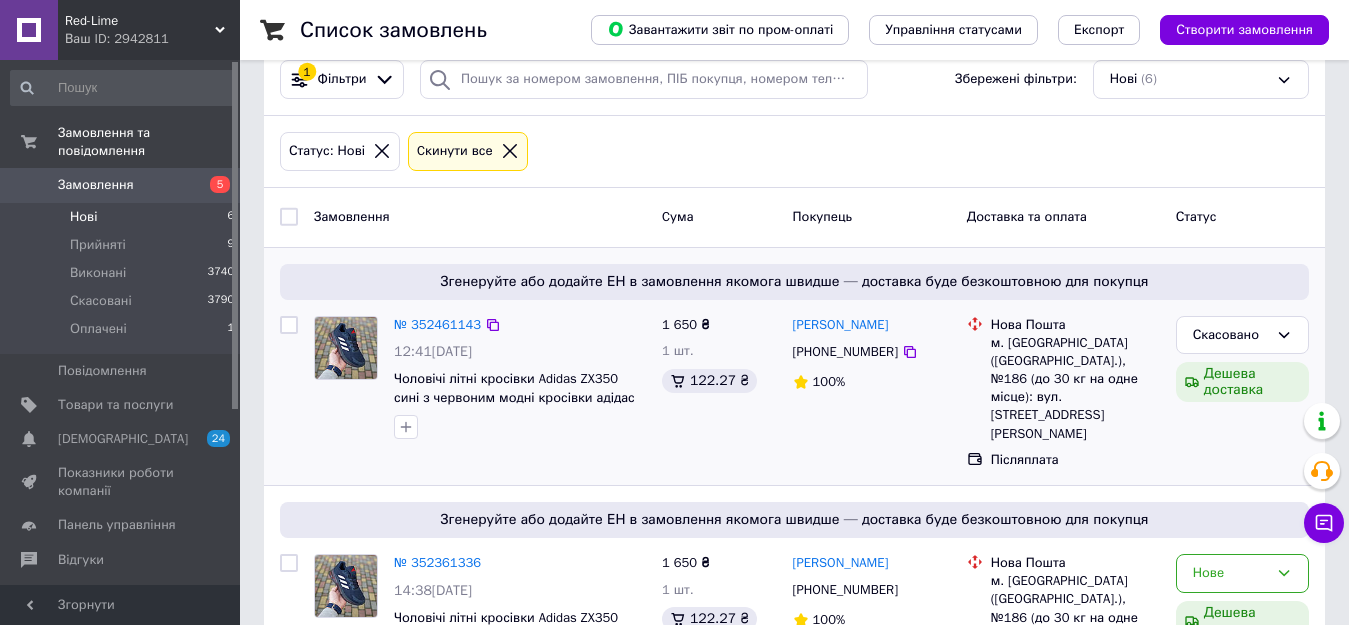 click on "Нові 6" at bounding box center [123, 217] 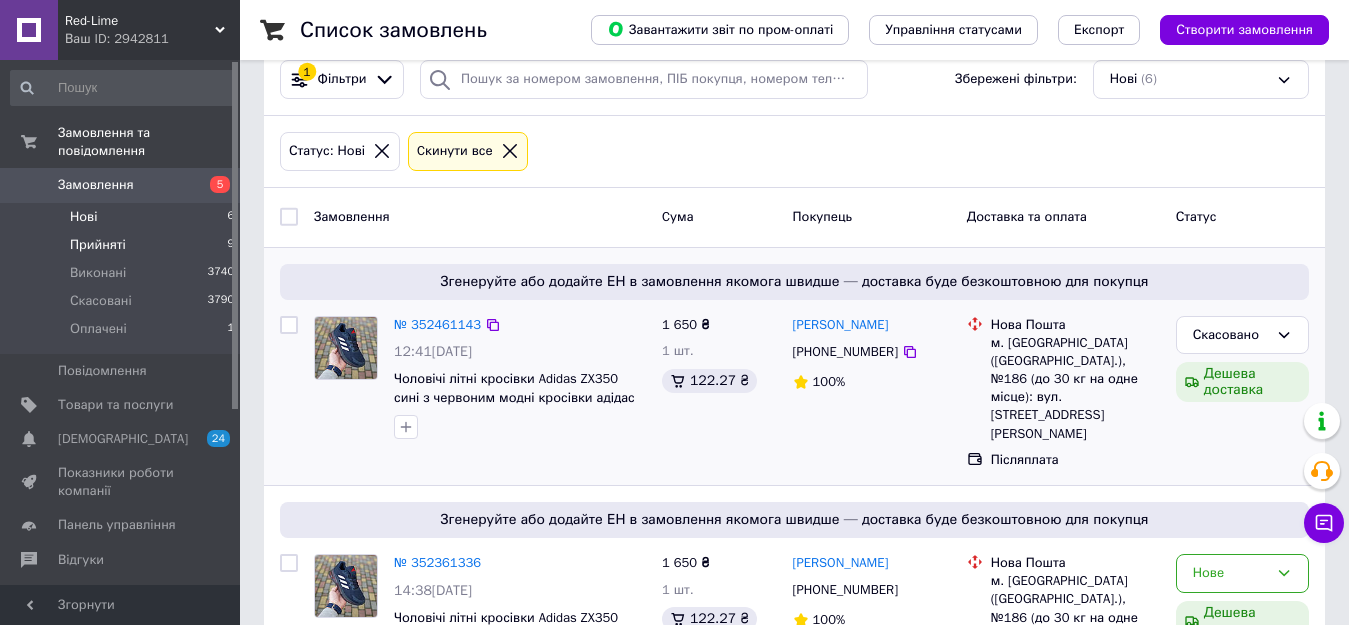 click on "Прийняті" at bounding box center [98, 245] 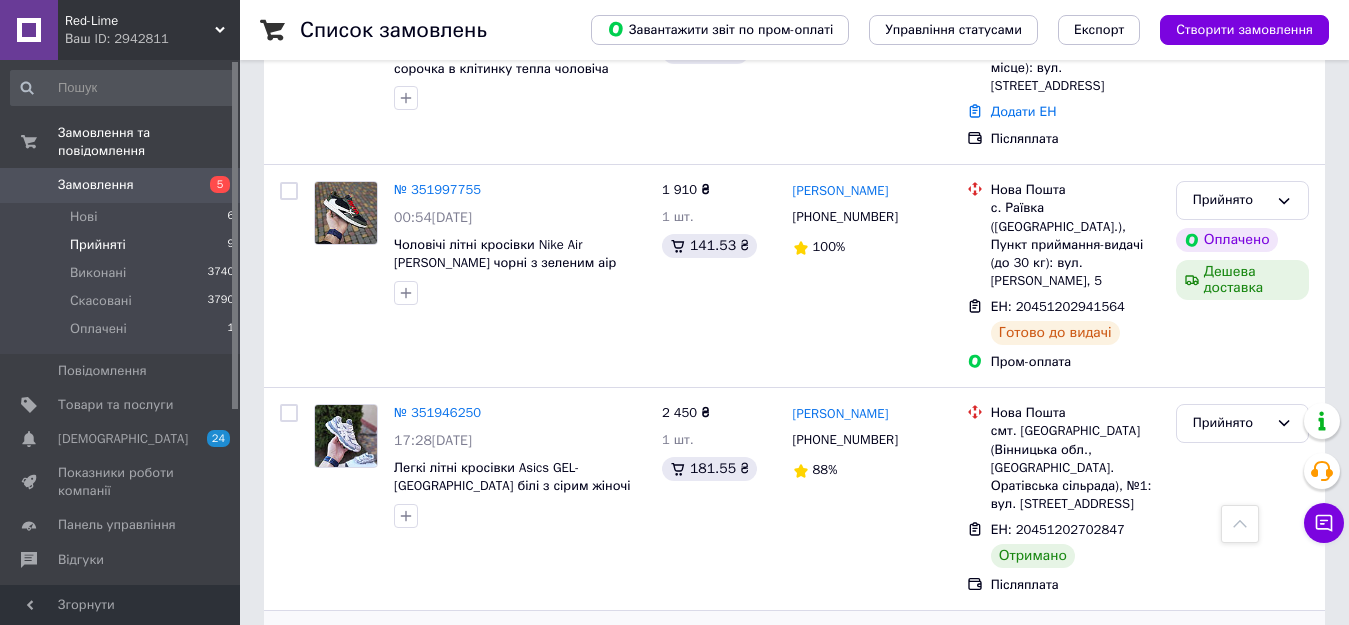 scroll, scrollTop: 1343, scrollLeft: 0, axis: vertical 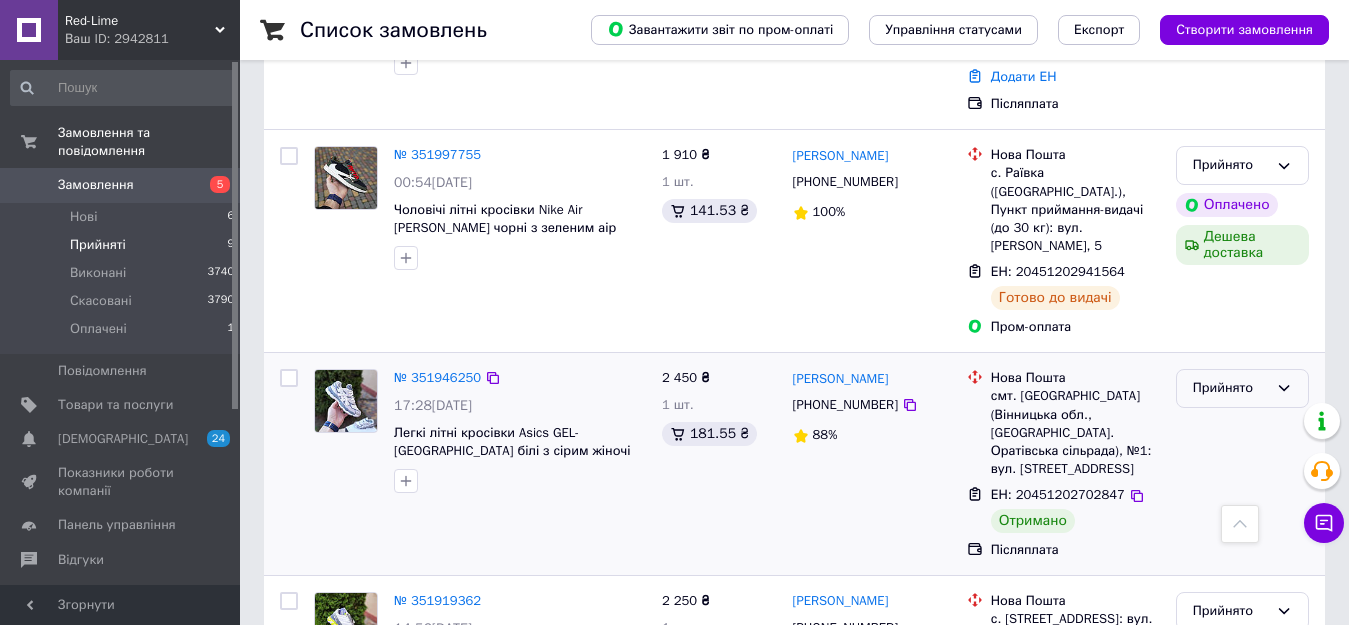 click on "Прийнято" at bounding box center (1230, 388) 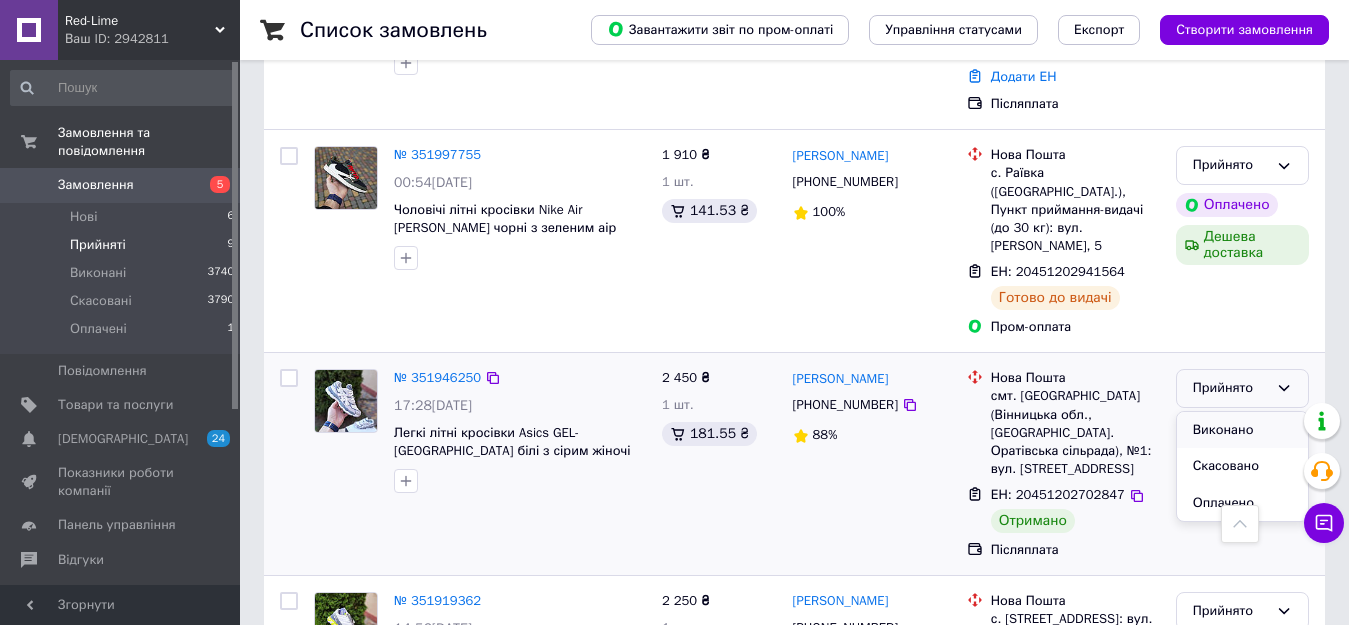 click on "Виконано" at bounding box center (1242, 430) 